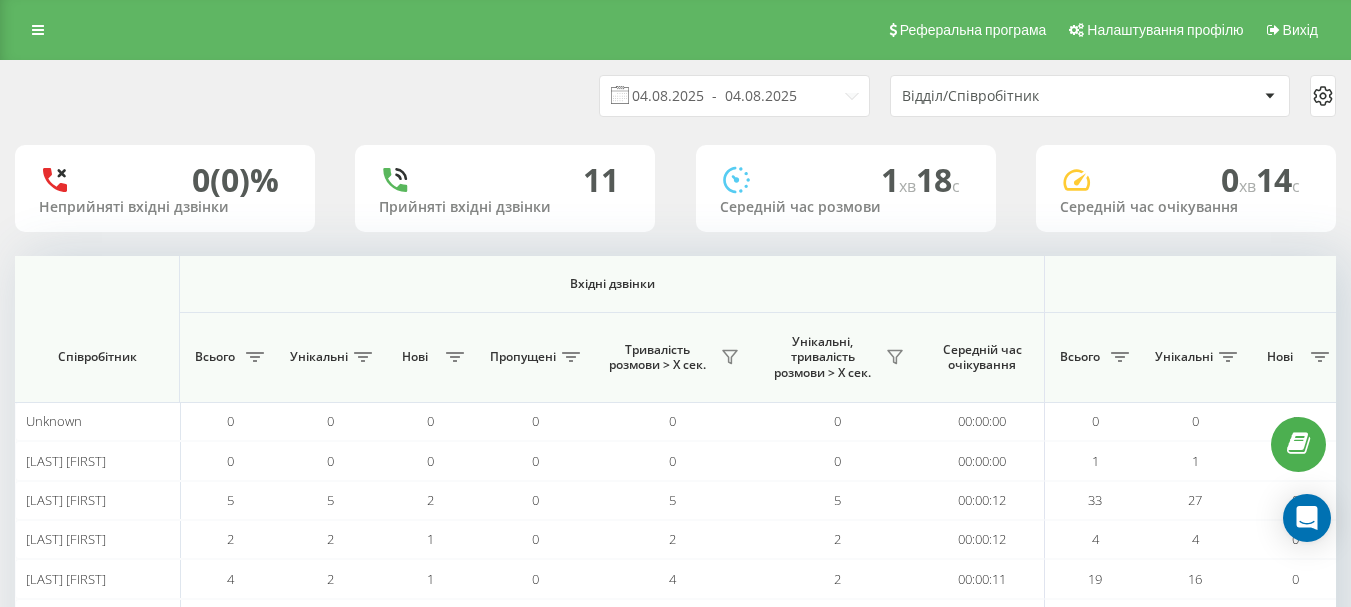 scroll, scrollTop: 129, scrollLeft: 0, axis: vertical 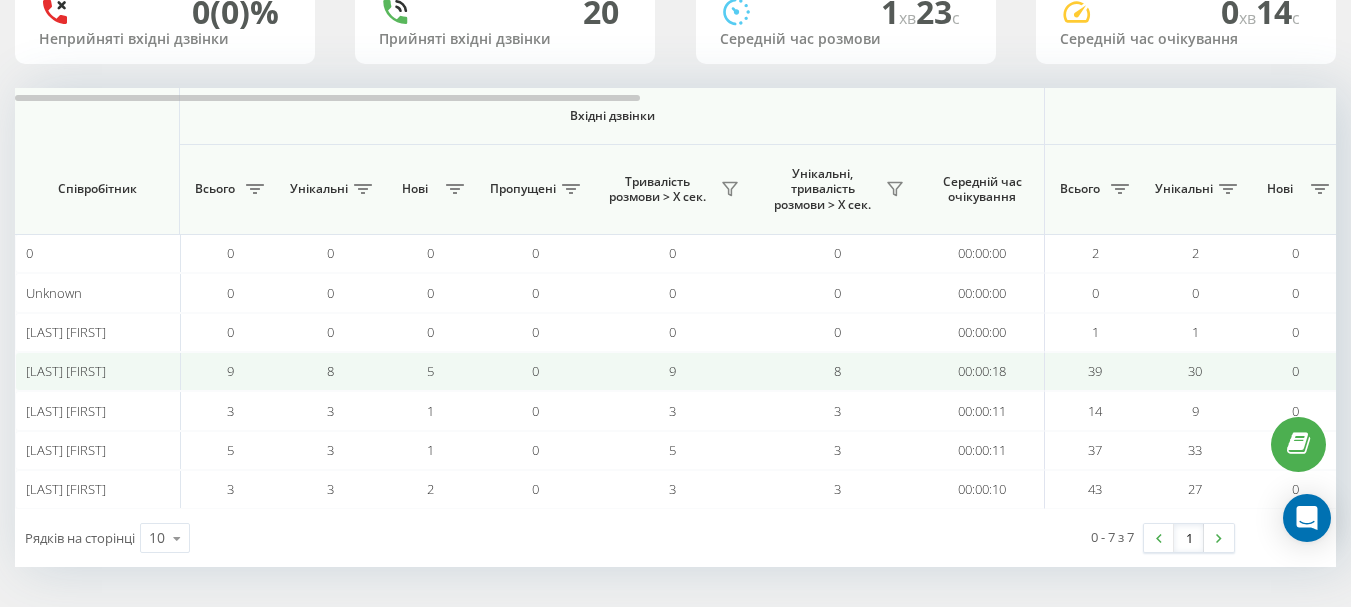 click on "5" at bounding box center [430, 371] 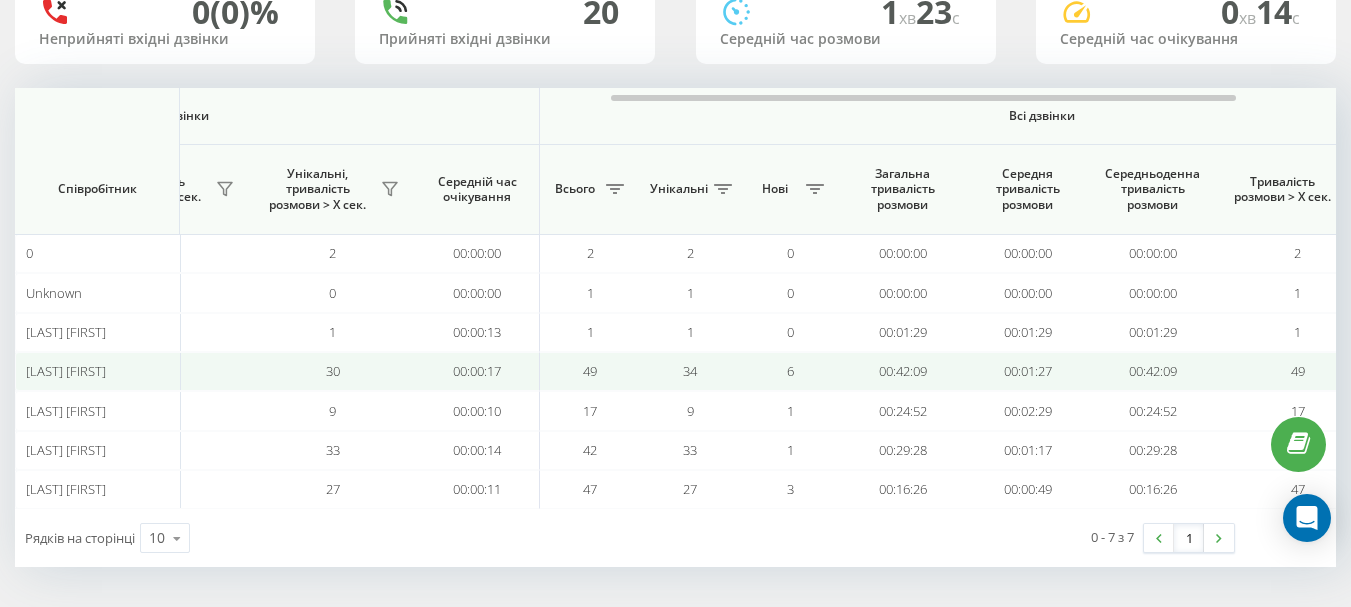 scroll, scrollTop: 0, scrollLeft: 1290, axis: horizontal 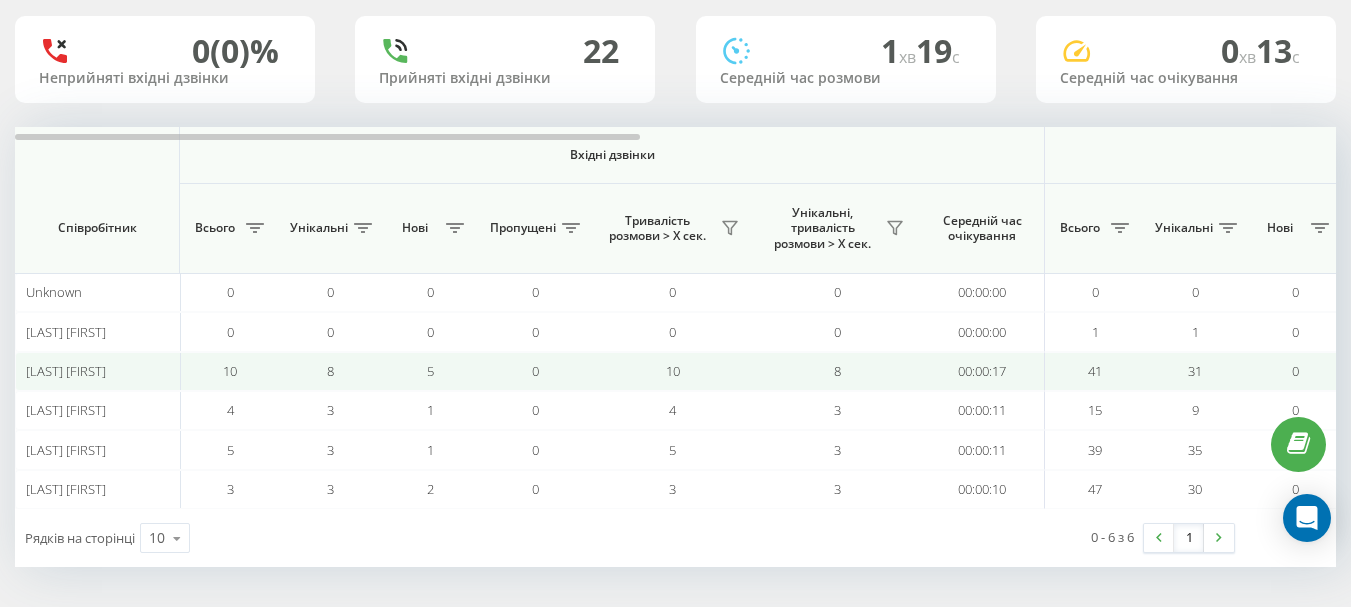 click on "41" at bounding box center (1095, 371) 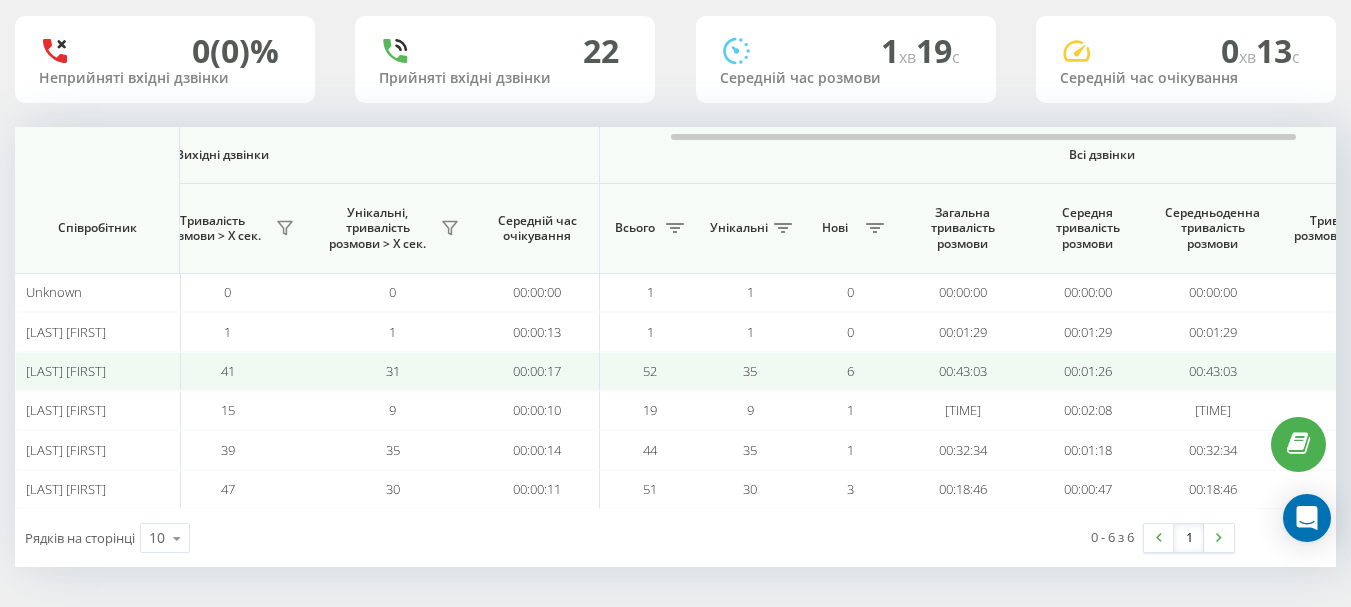 scroll, scrollTop: 0, scrollLeft: 1469, axis: horizontal 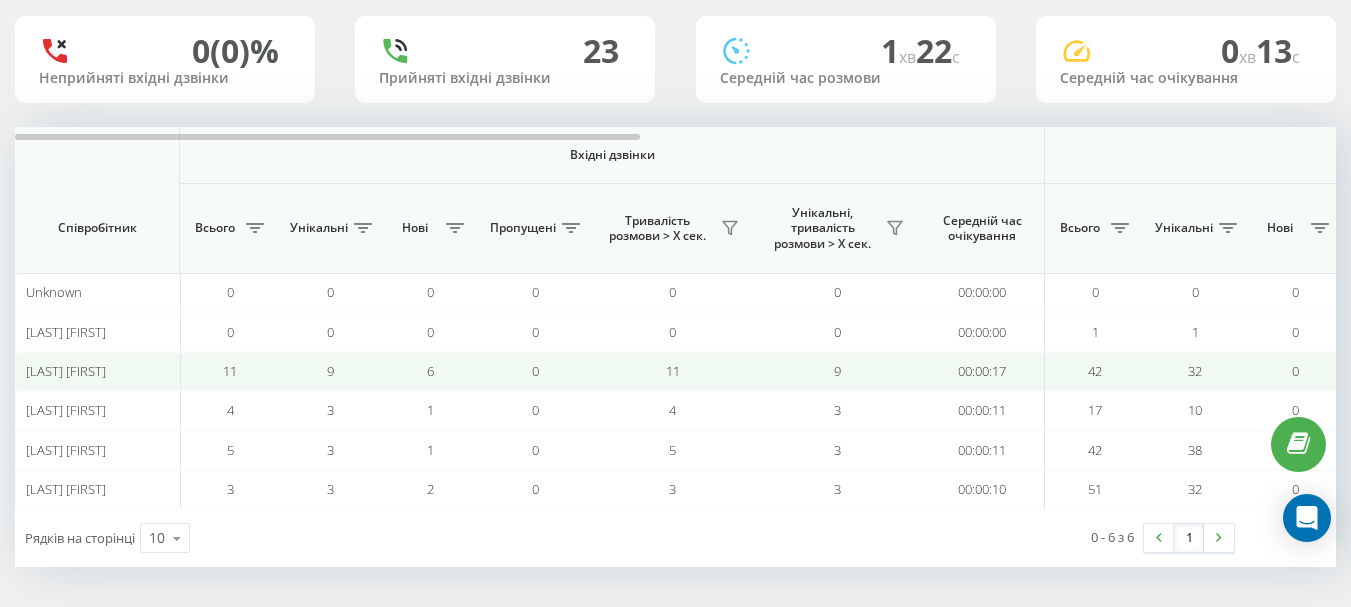 click on "9" at bounding box center [837, 371] 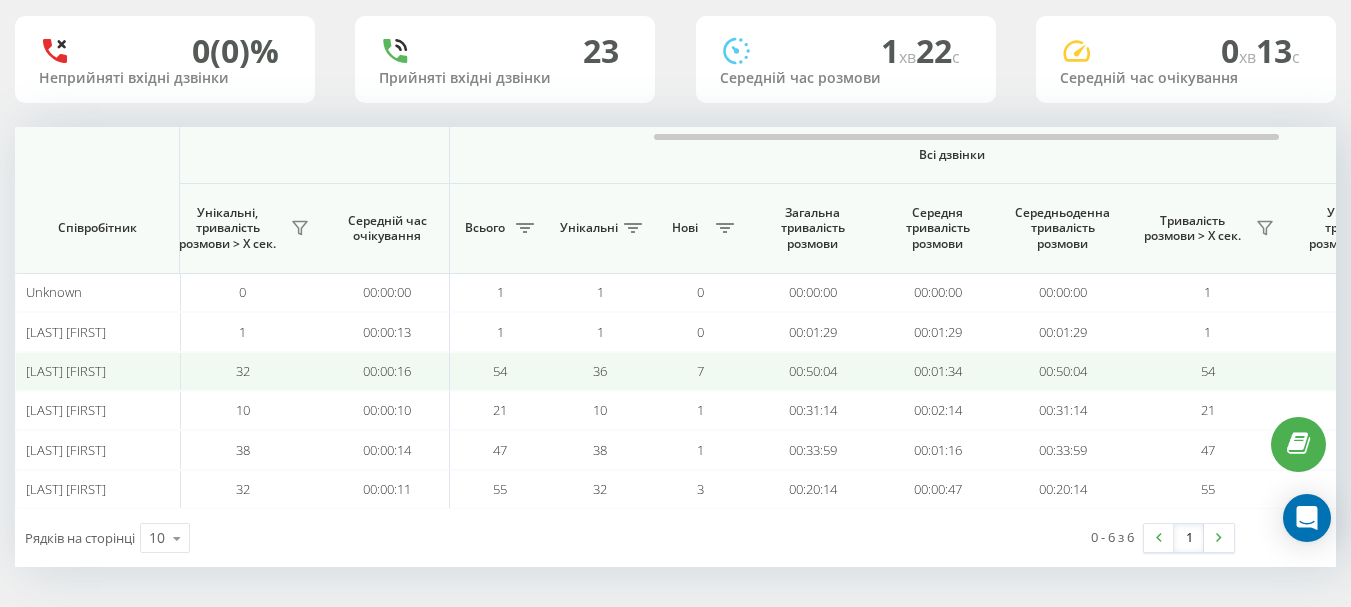 scroll, scrollTop: 0, scrollLeft: 1380, axis: horizontal 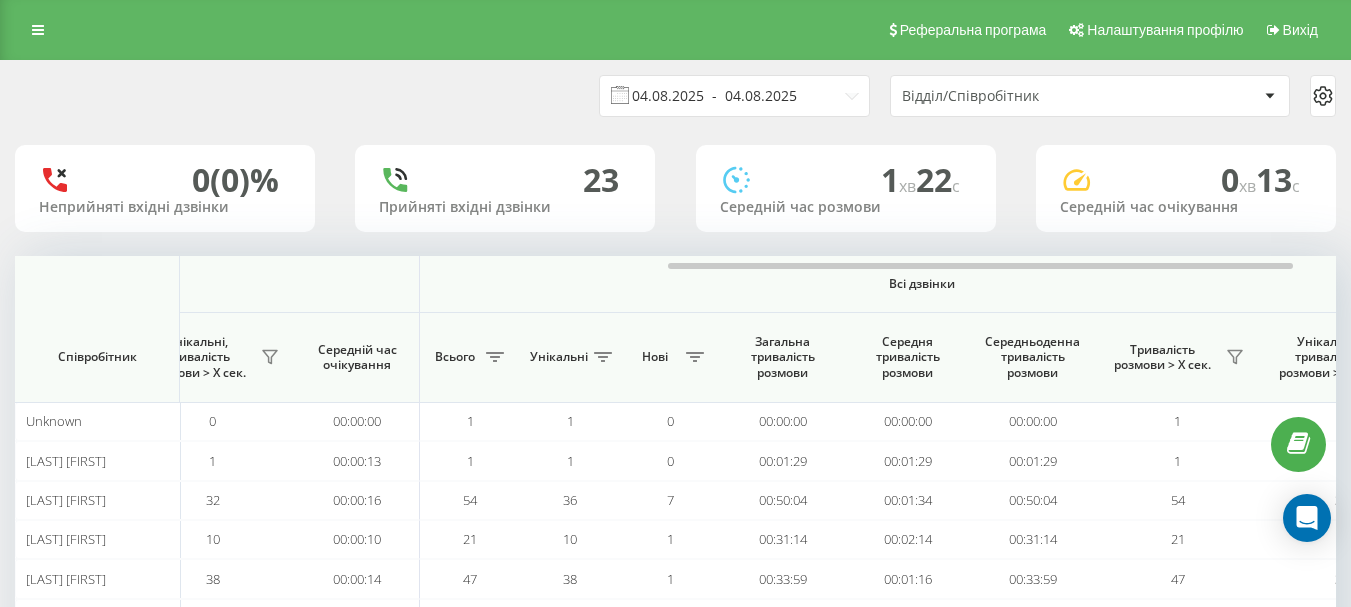 click on "04.08.2025  -  04.08.2025" at bounding box center [734, 96] 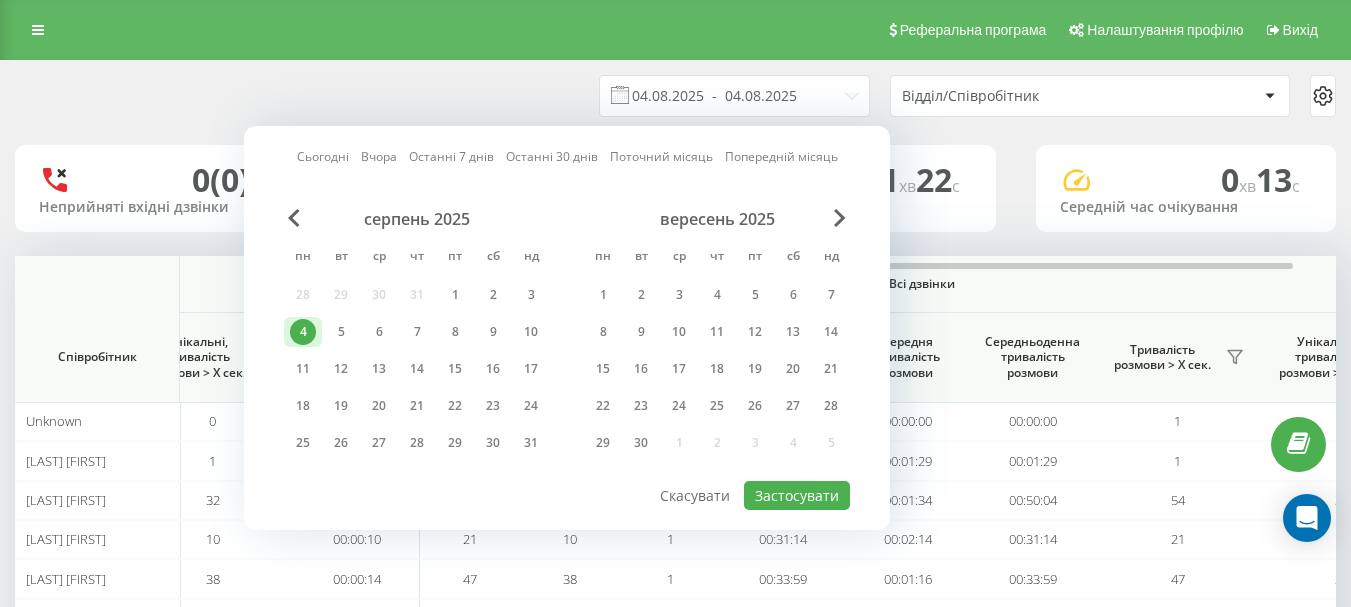 click on "Поточний місяць" at bounding box center [661, 156] 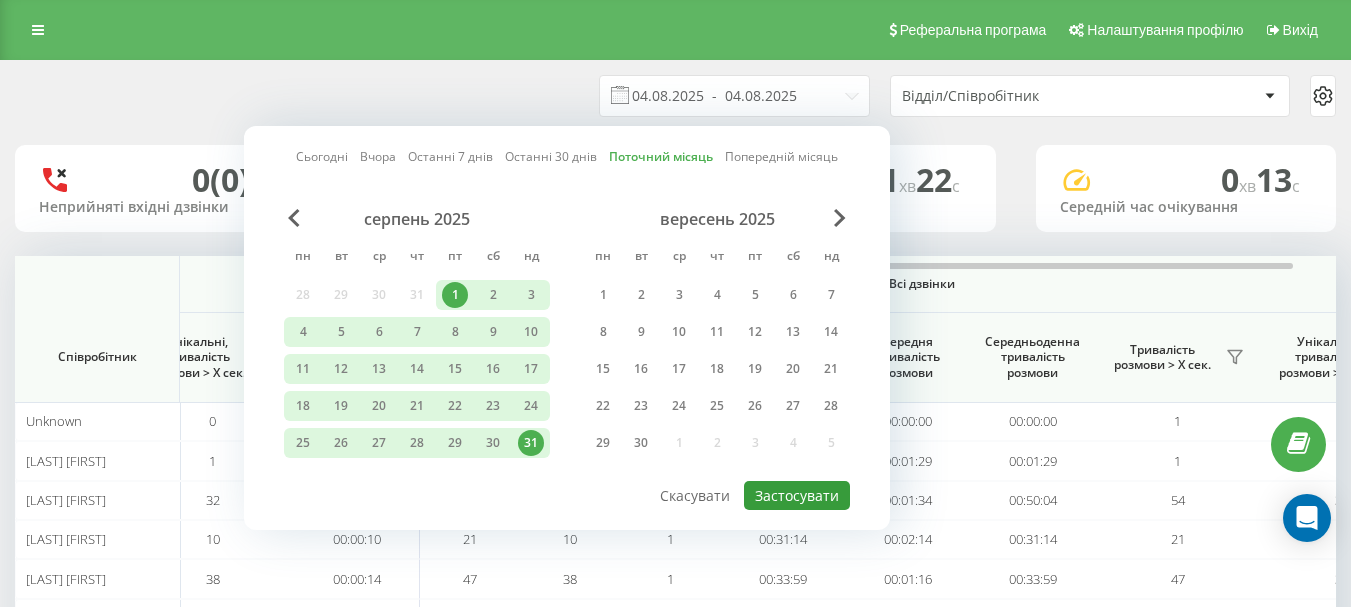 click on "Застосувати" at bounding box center (797, 495) 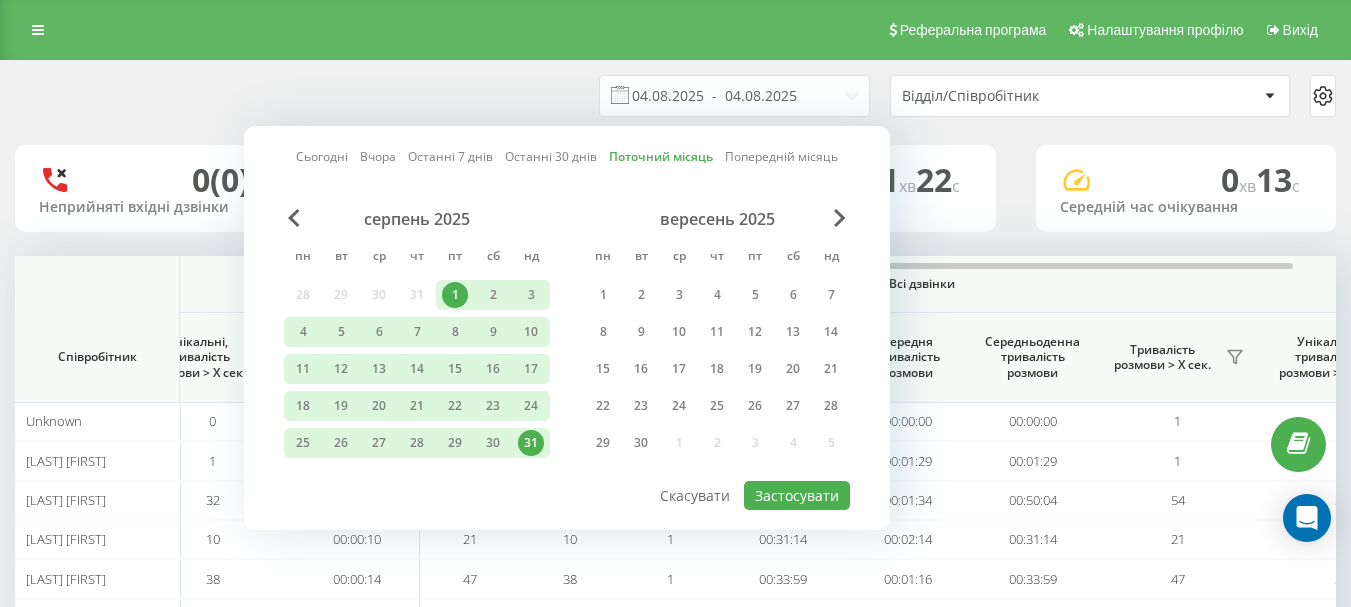 type on "01.08.2025  -  31.08.2025" 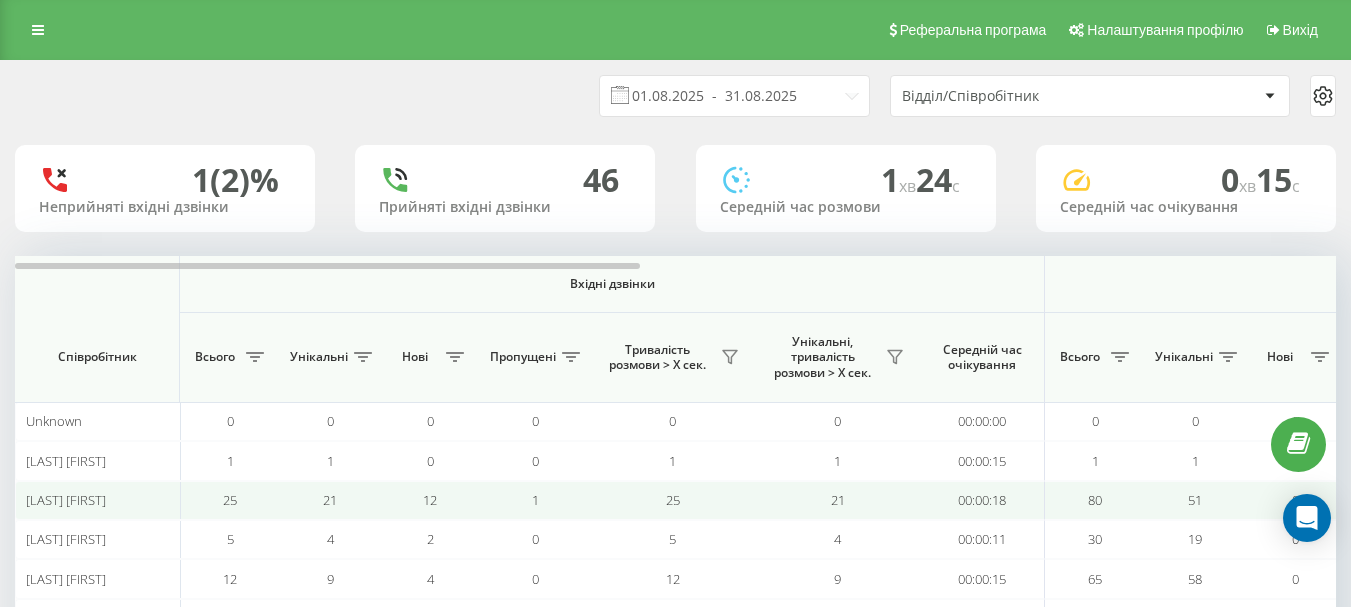 click on "25" at bounding box center [672, 500] 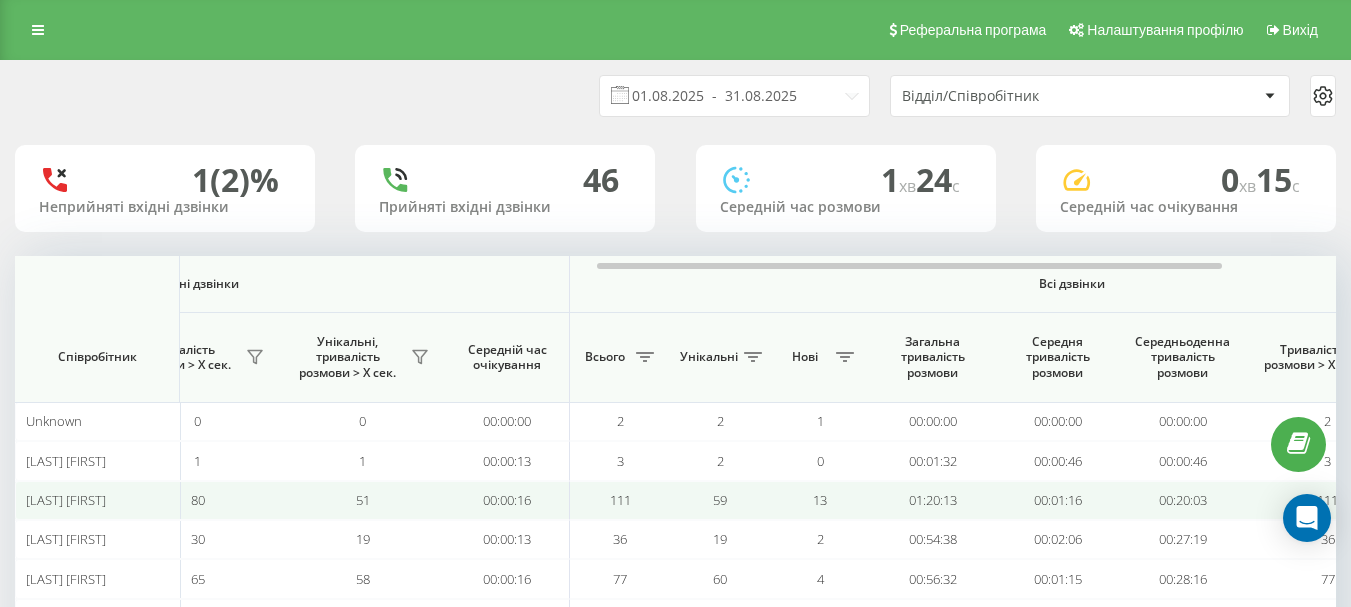 scroll, scrollTop: 0, scrollLeft: 1260, axis: horizontal 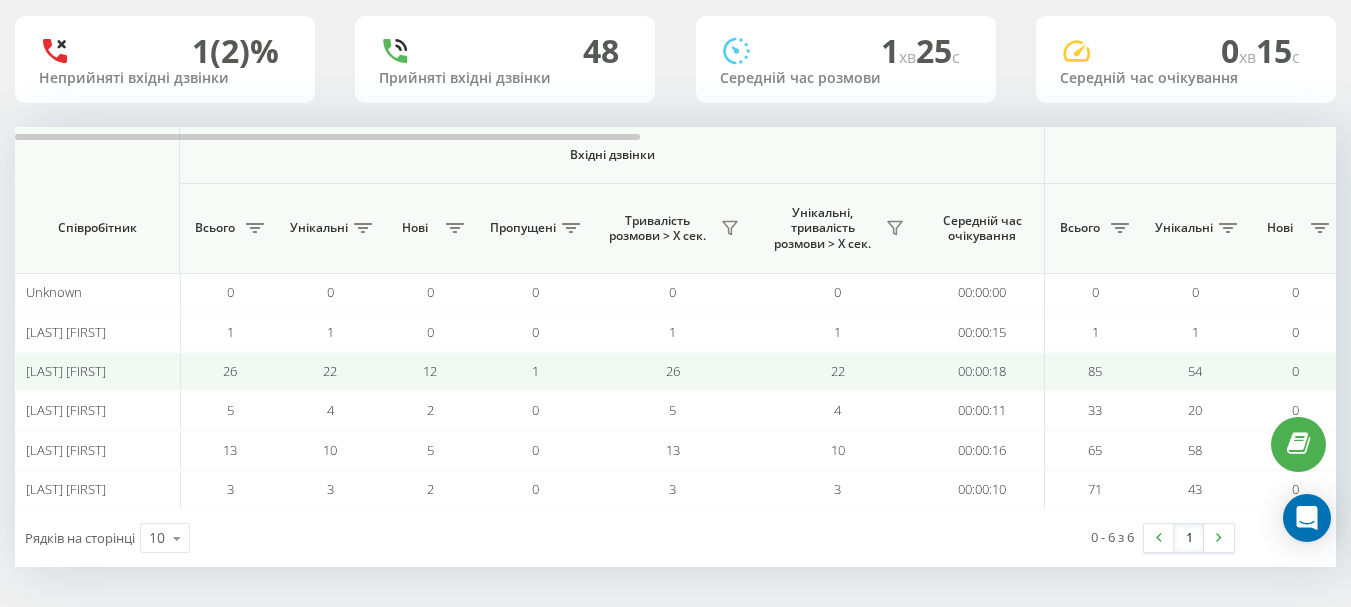 click on "26" at bounding box center [672, 371] 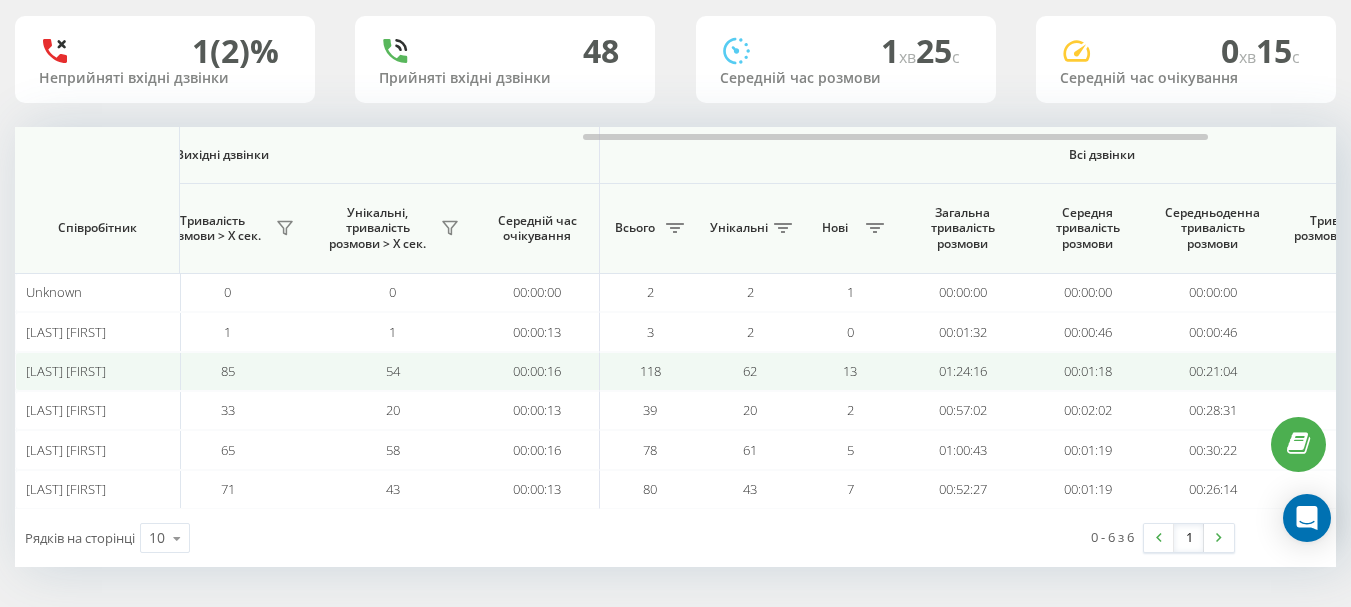 scroll, scrollTop: 0, scrollLeft: 1230, axis: horizontal 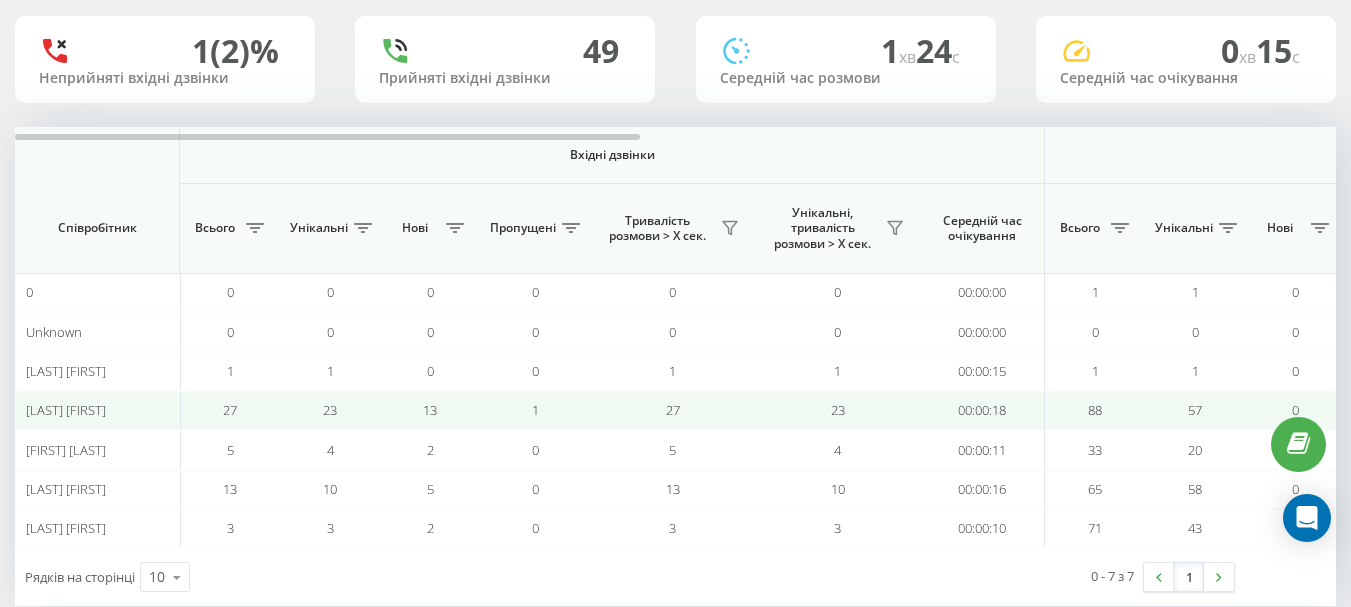 click on "1" at bounding box center [535, 410] 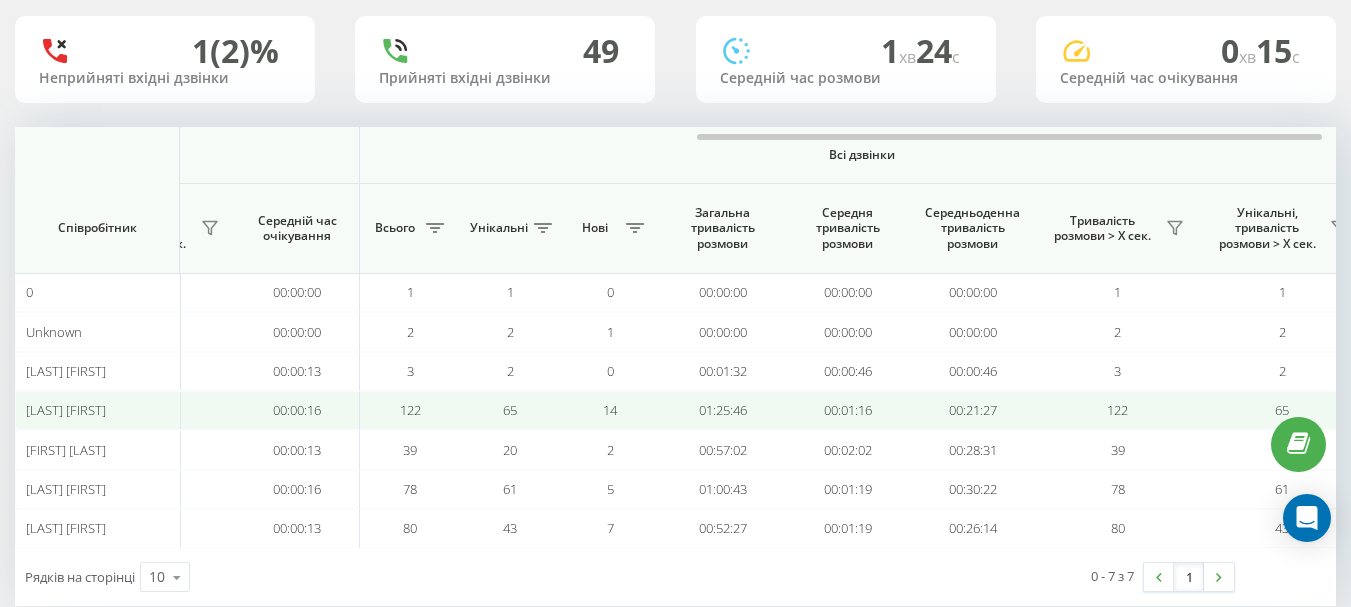 scroll, scrollTop: 0, scrollLeft: 1469, axis: horizontal 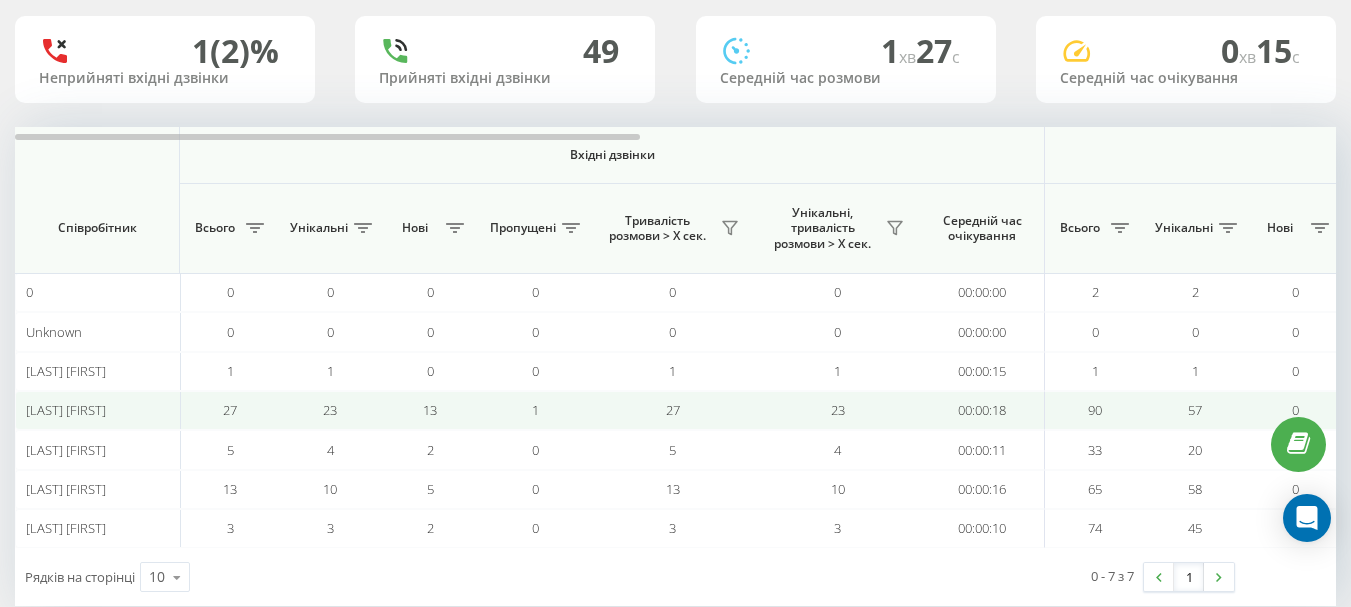 click on "27" at bounding box center [672, 410] 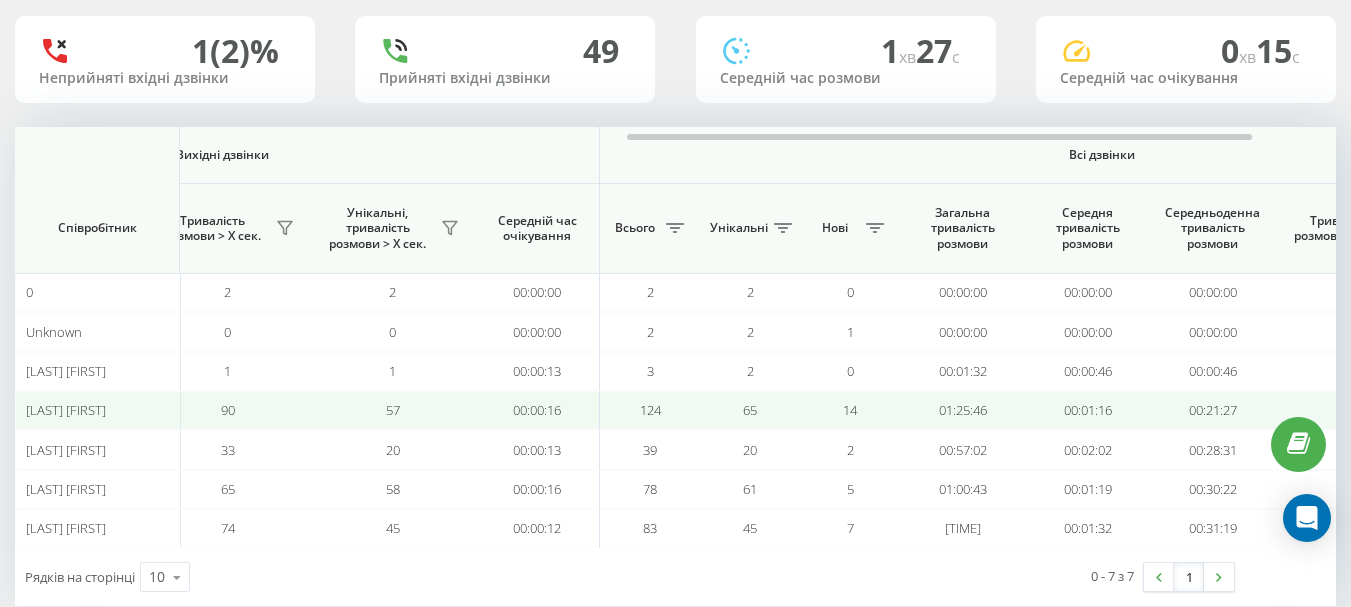 scroll, scrollTop: 0, scrollLeft: 1230, axis: horizontal 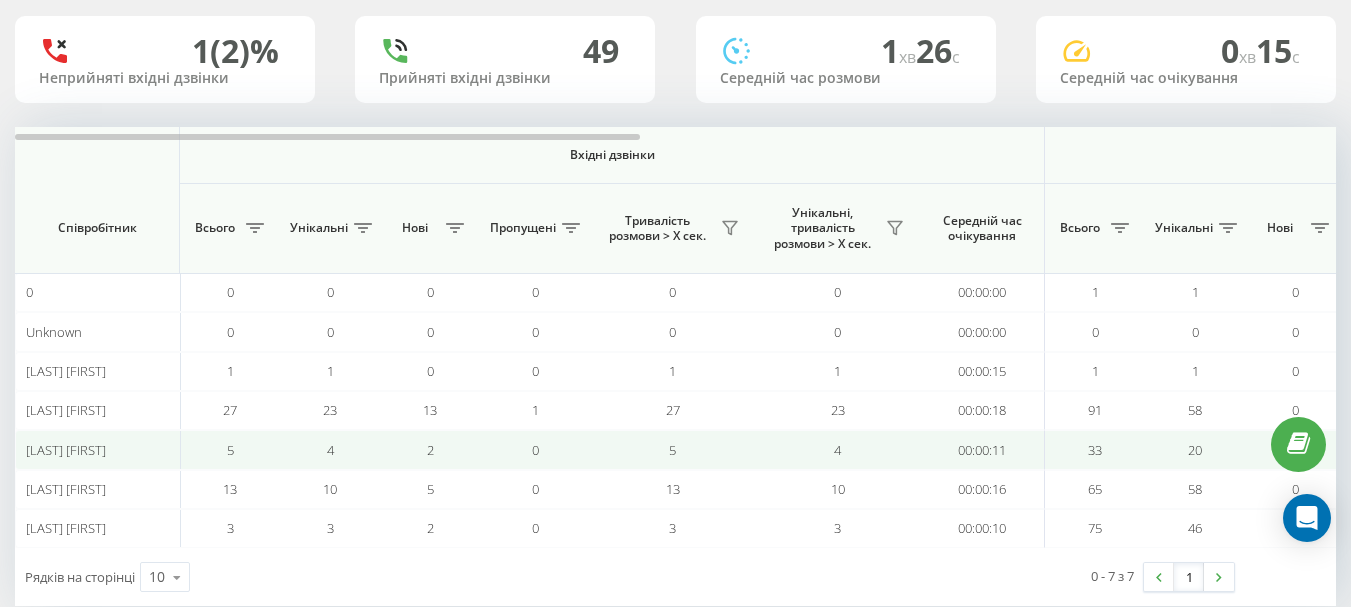 click on "0" at bounding box center [535, 449] 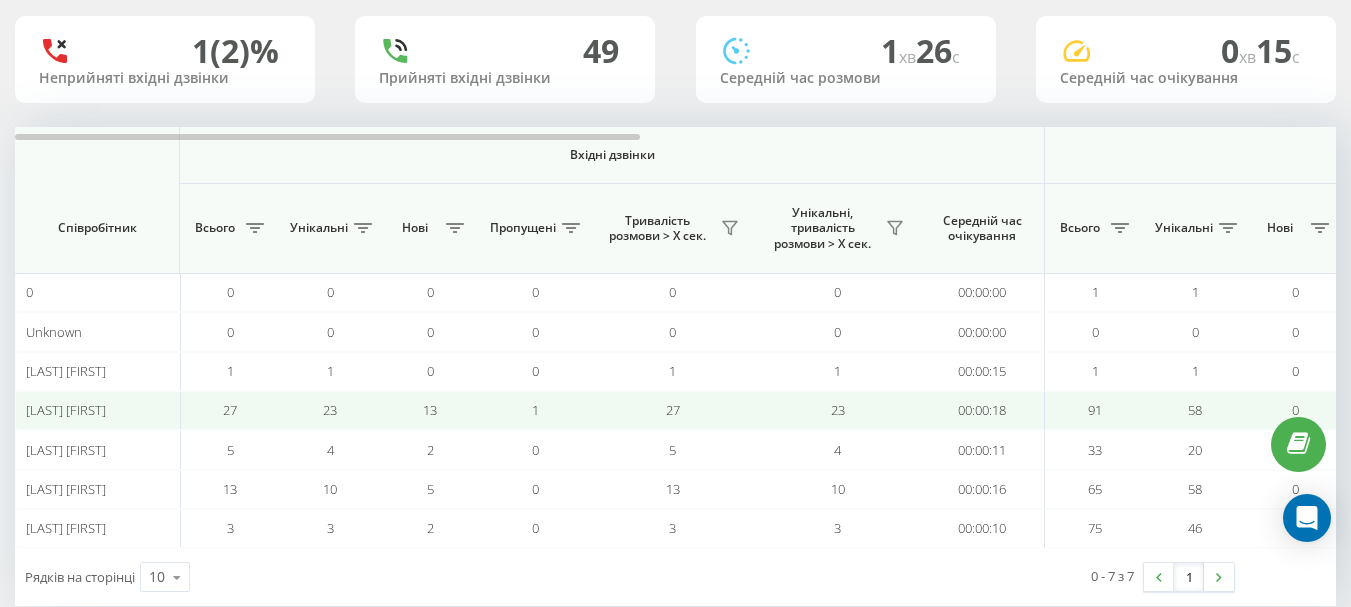 click on "1" at bounding box center [535, 410] 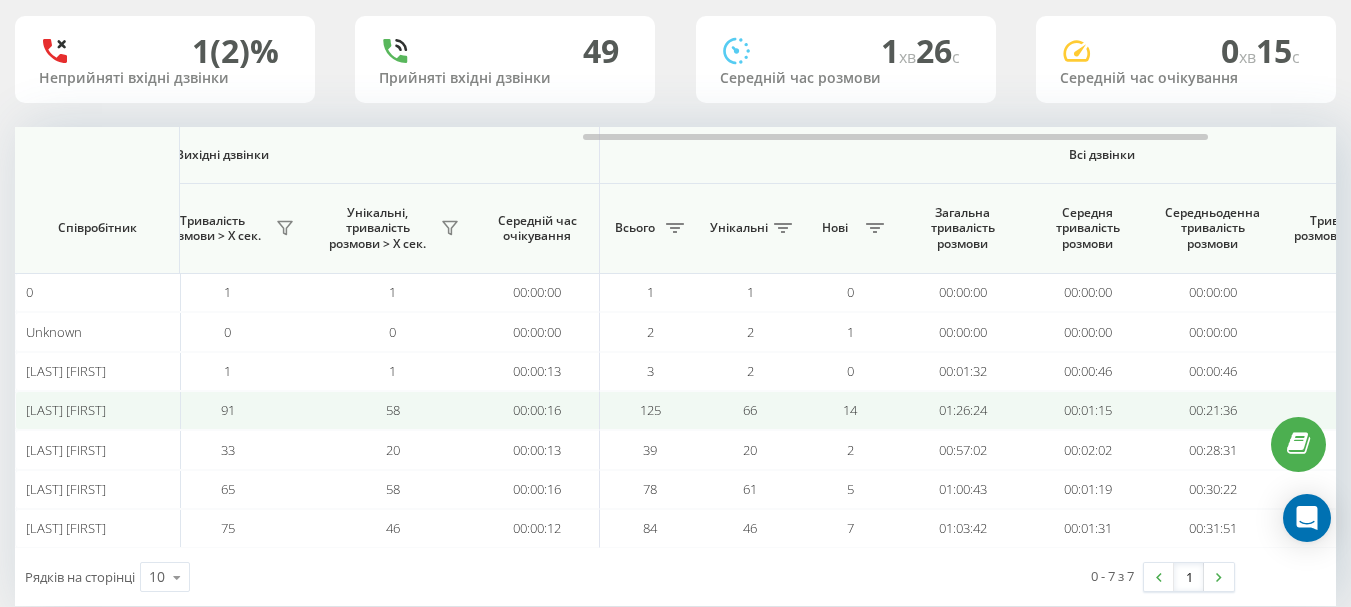scroll, scrollTop: 0, scrollLeft: 1230, axis: horizontal 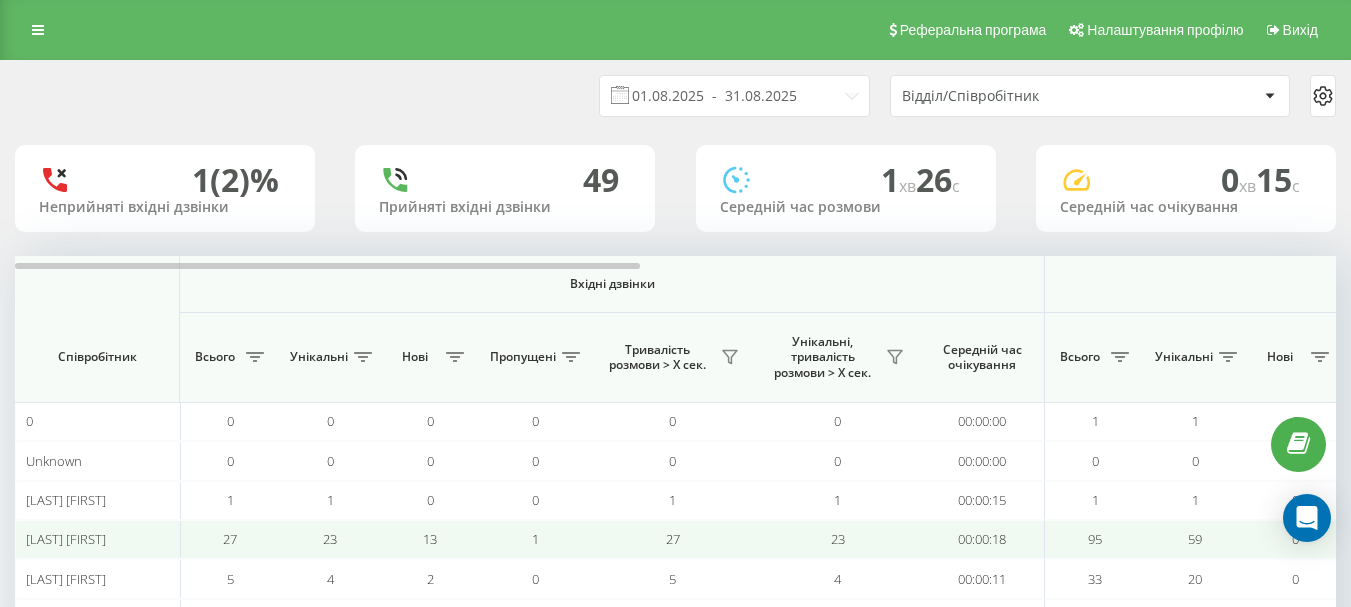 click on "13" at bounding box center (430, 539) 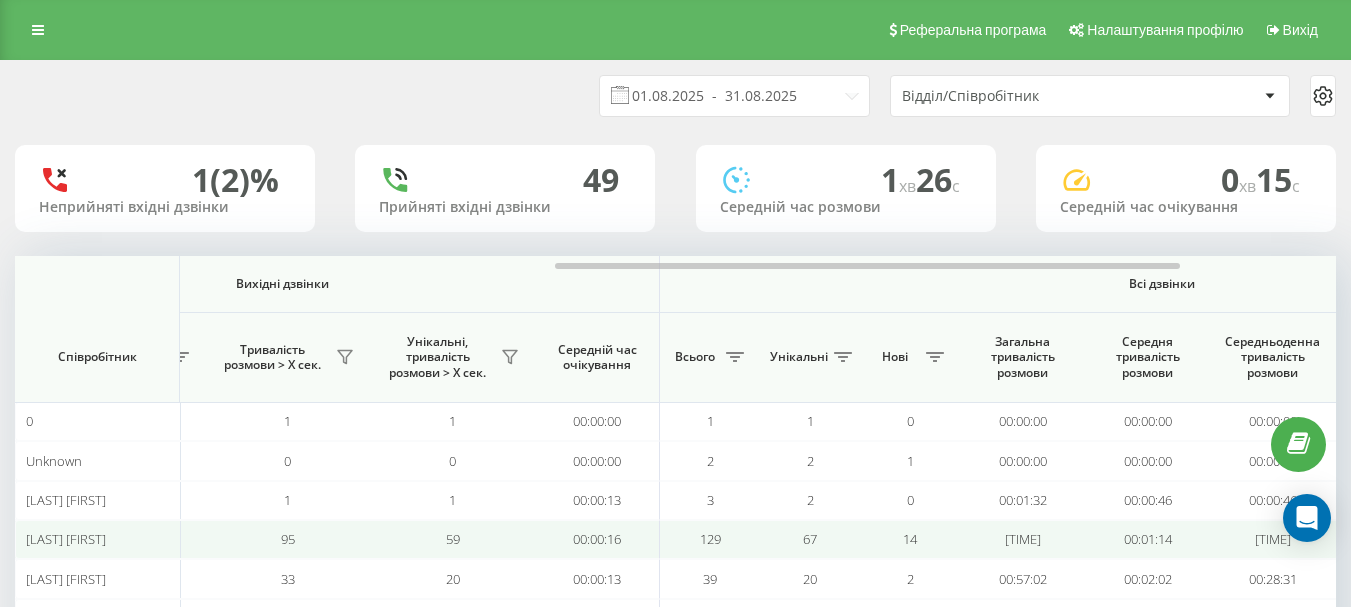scroll, scrollTop: 0, scrollLeft: 1170, axis: horizontal 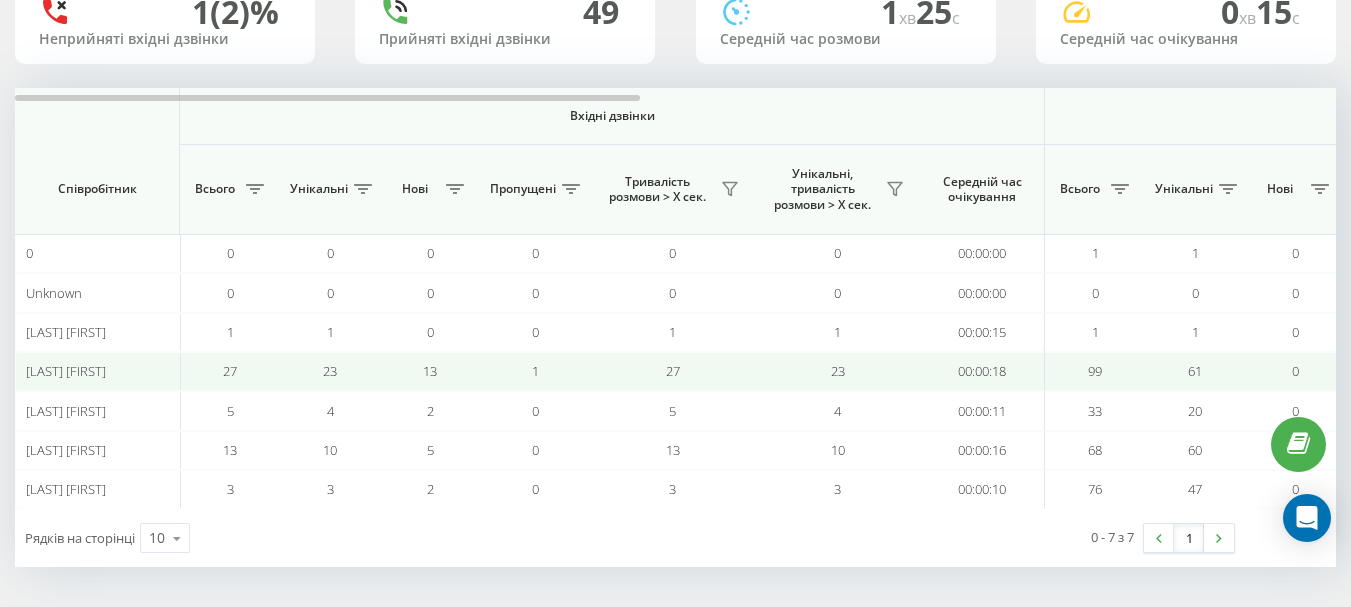 click on "99" at bounding box center (1095, 371) 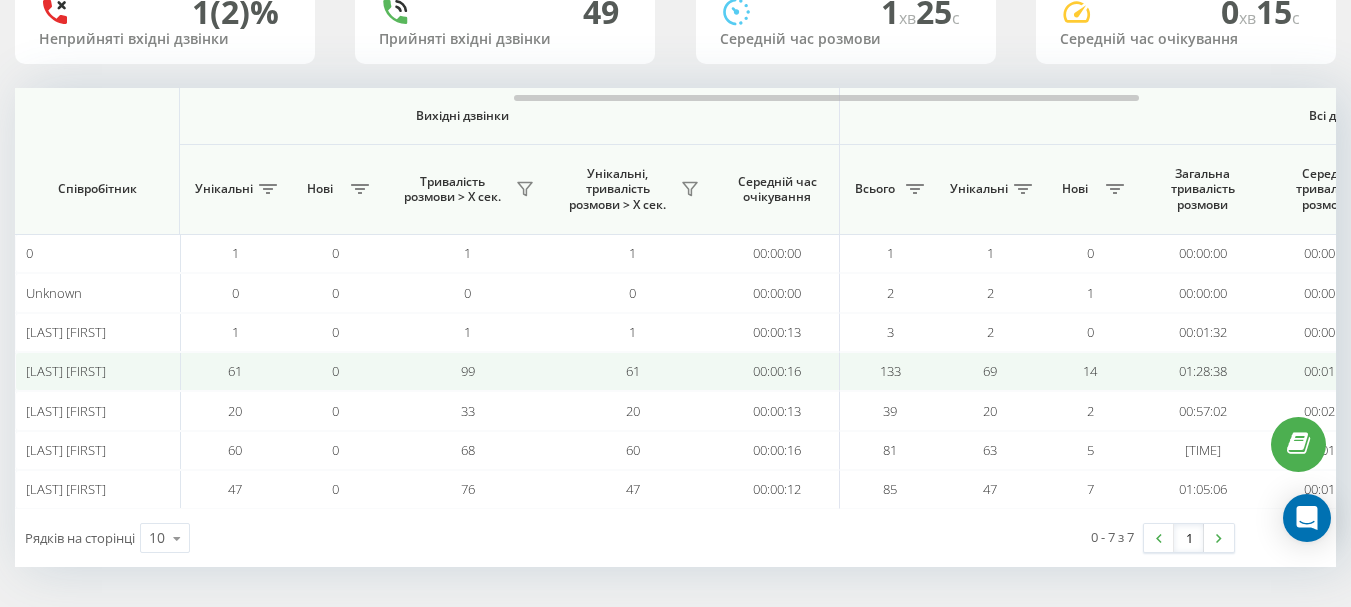 scroll, scrollTop: 0, scrollLeft: 990, axis: horizontal 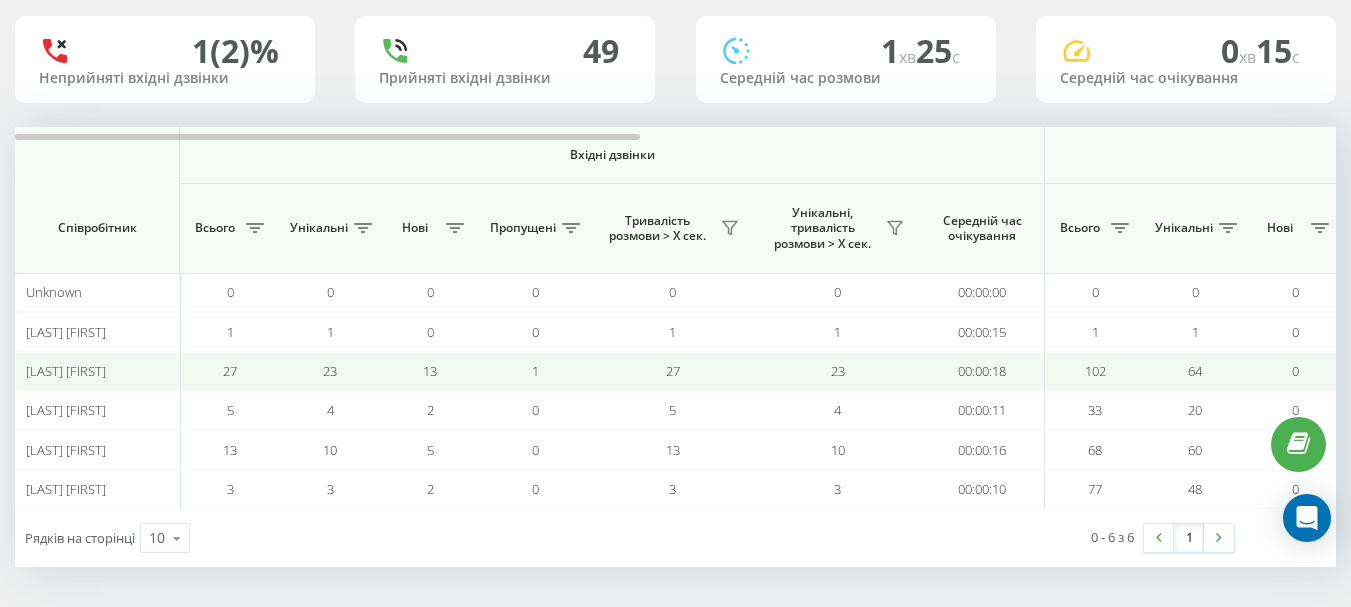 click on "13" at bounding box center (430, 371) 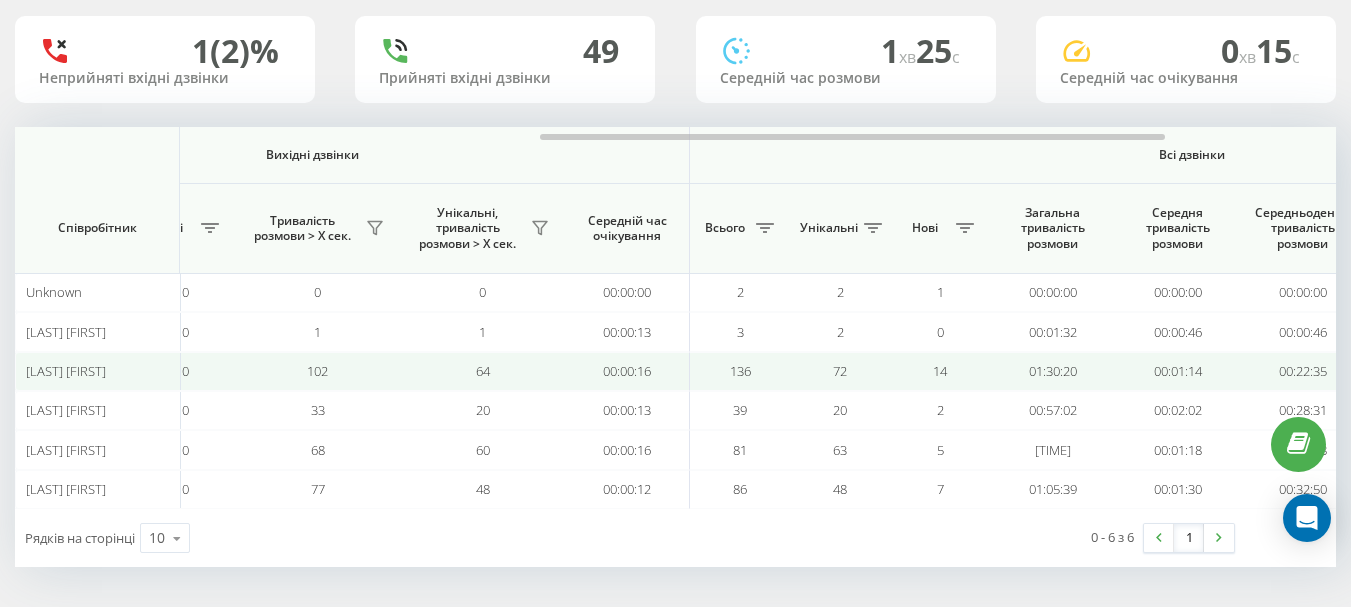 scroll, scrollTop: 0, scrollLeft: 1140, axis: horizontal 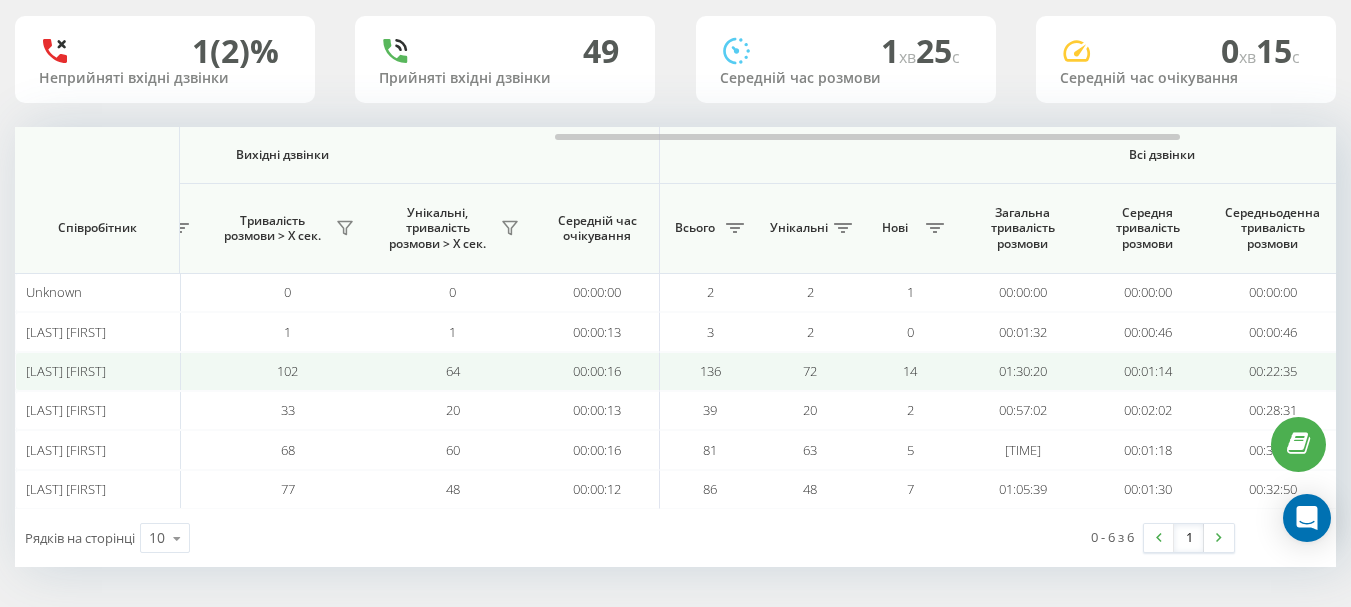 click on "72" at bounding box center (810, 371) 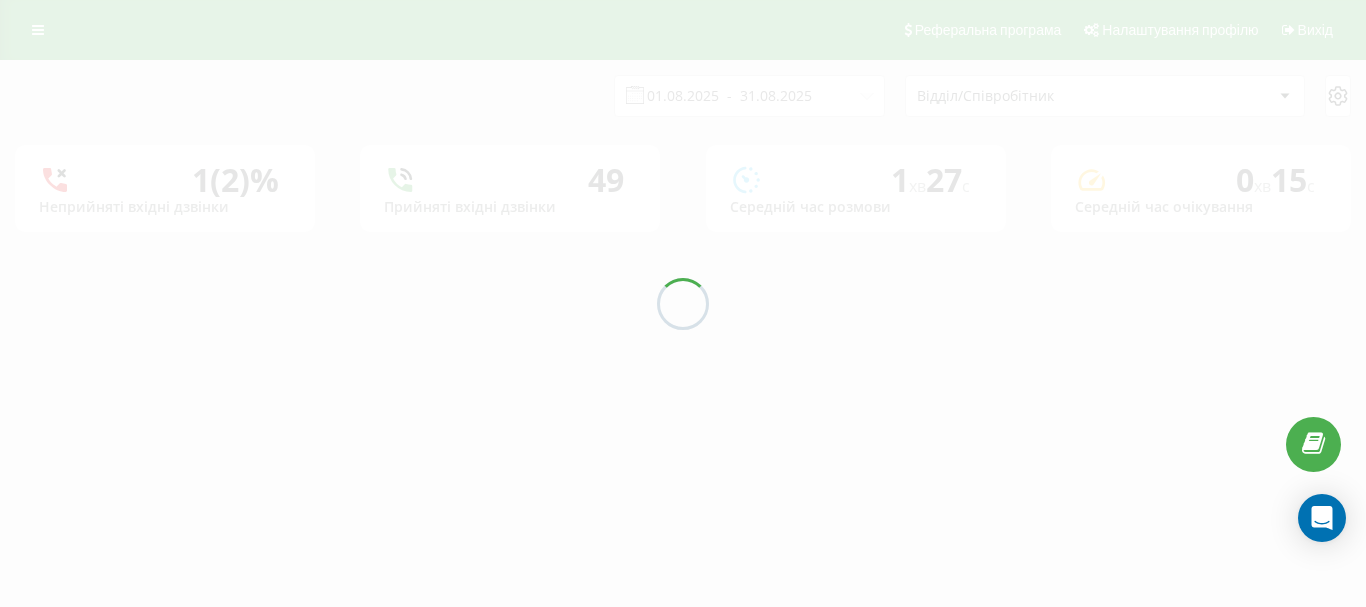 scroll, scrollTop: 0, scrollLeft: 0, axis: both 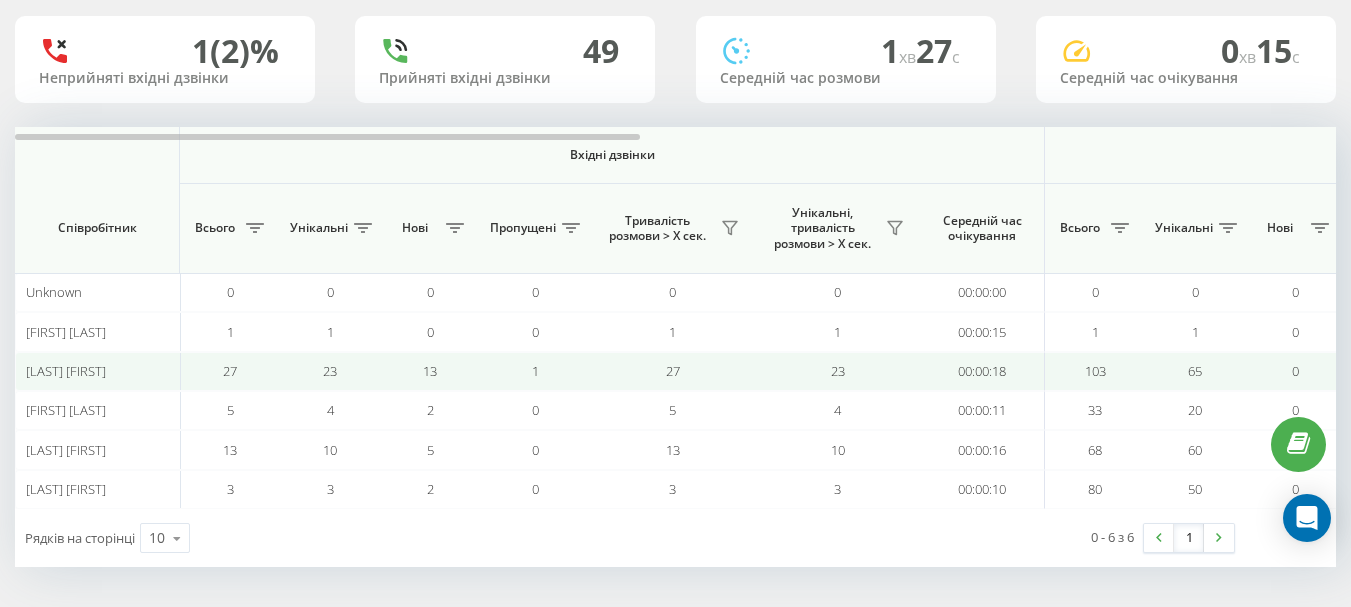 click on "13" at bounding box center (430, 371) 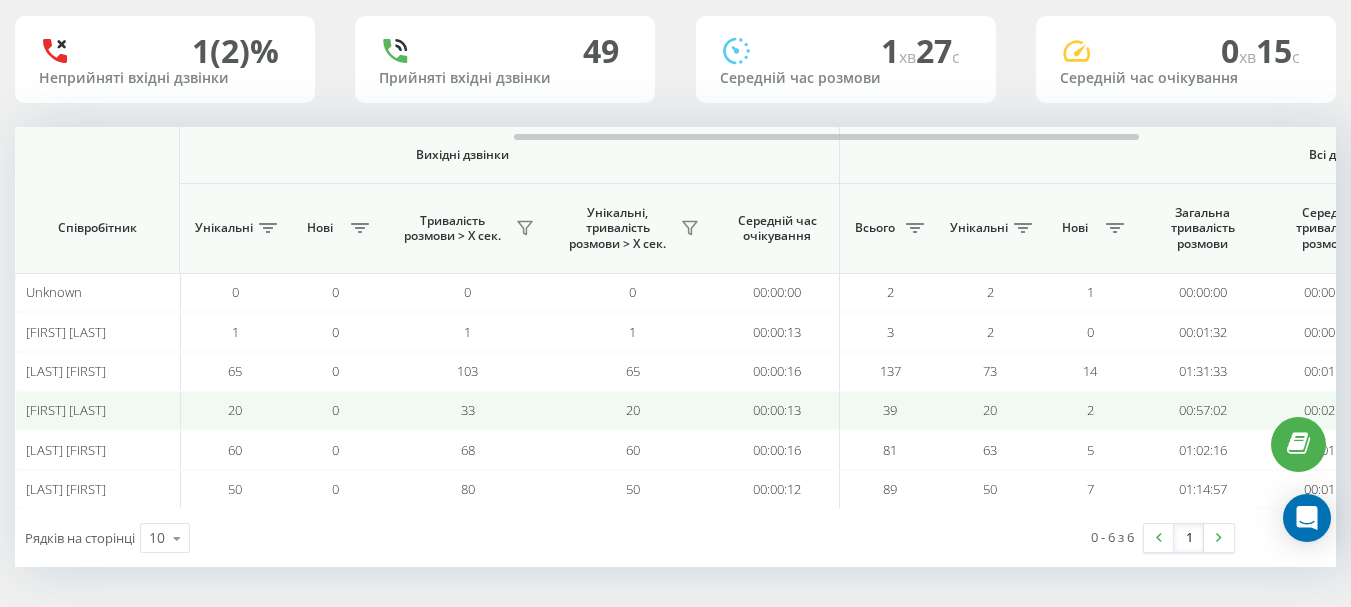 scroll, scrollTop: 0, scrollLeft: 990, axis: horizontal 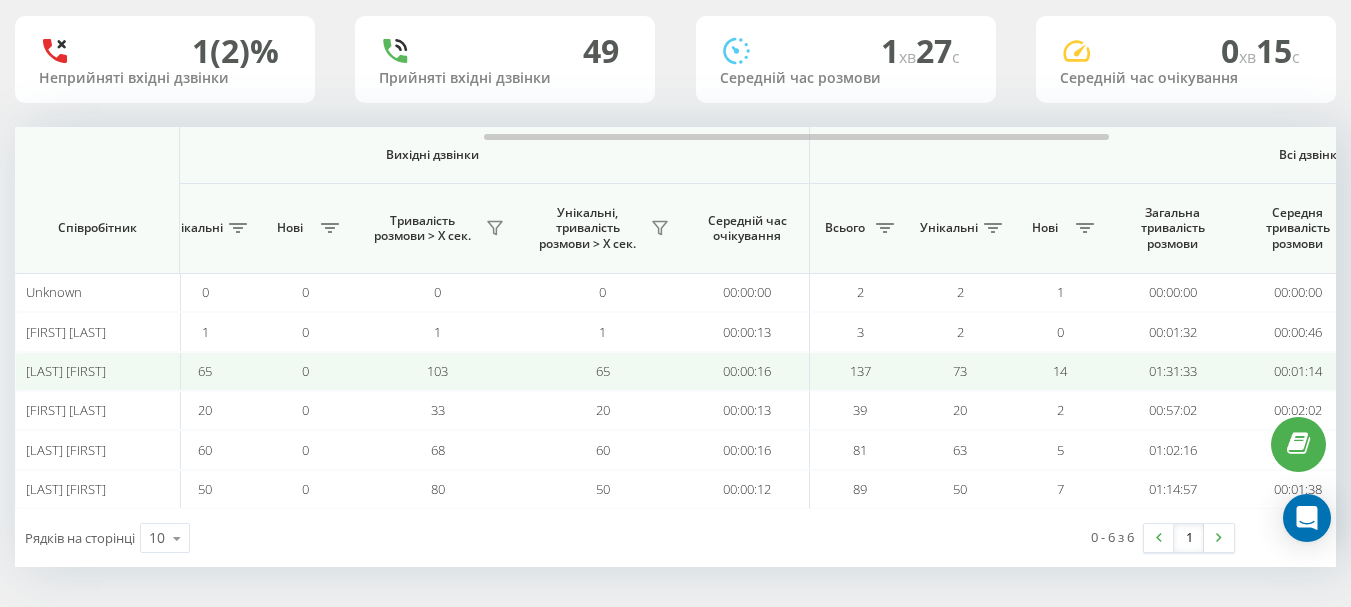 click on "01:31:33" at bounding box center (1172, 371) 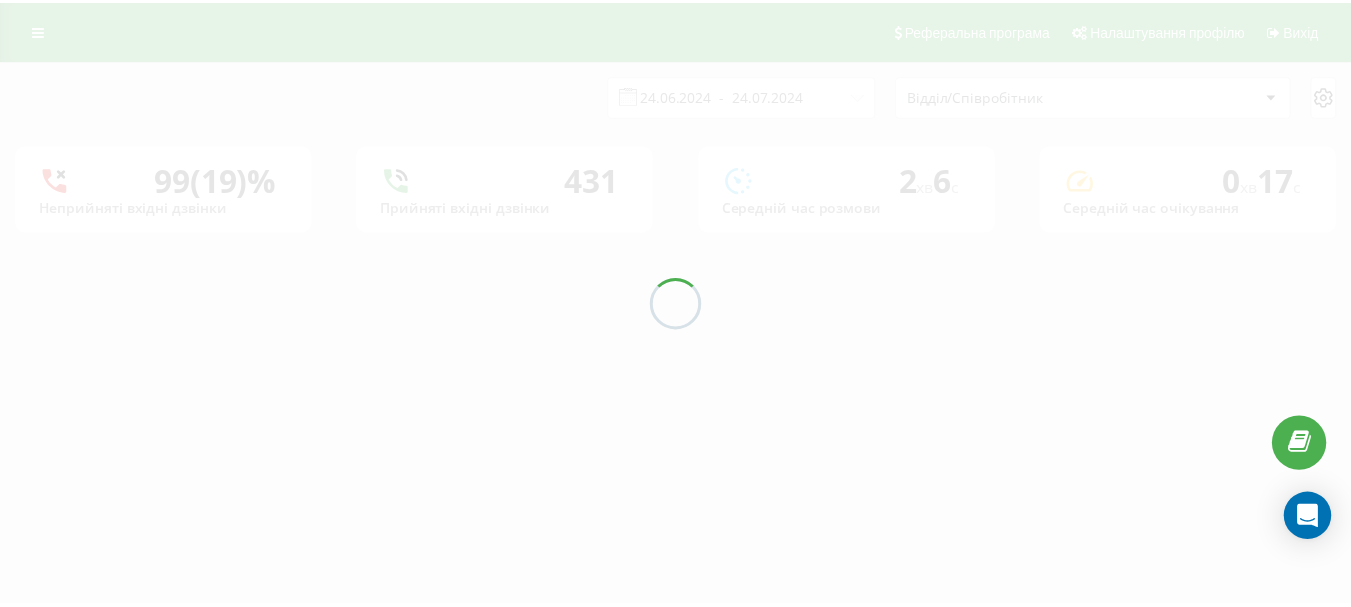 scroll, scrollTop: 0, scrollLeft: 0, axis: both 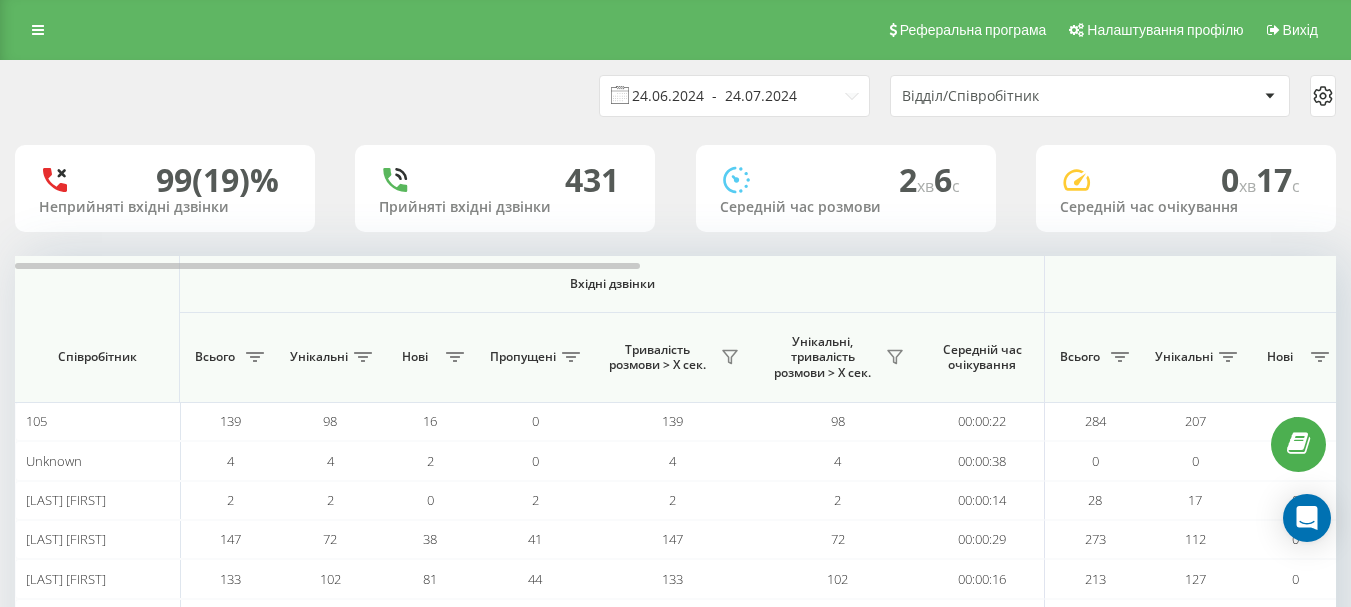 click on "24.06.2024  -  24.07.2024" at bounding box center [734, 96] 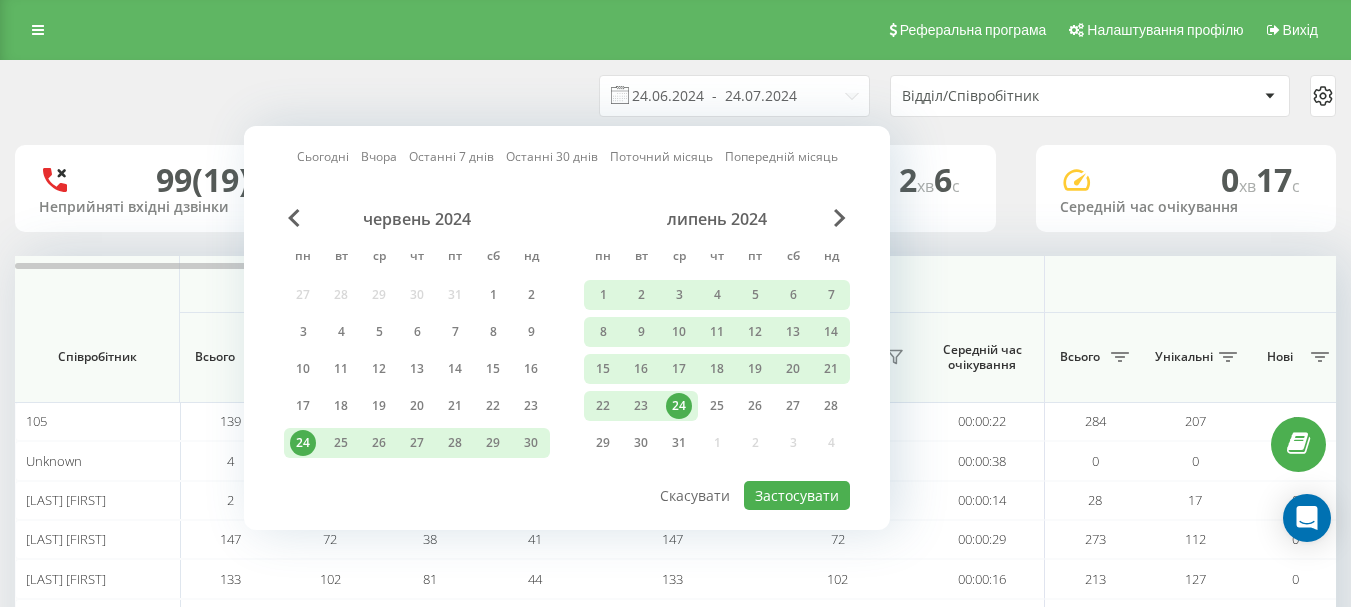 click on "Сьогодні" at bounding box center [323, 156] 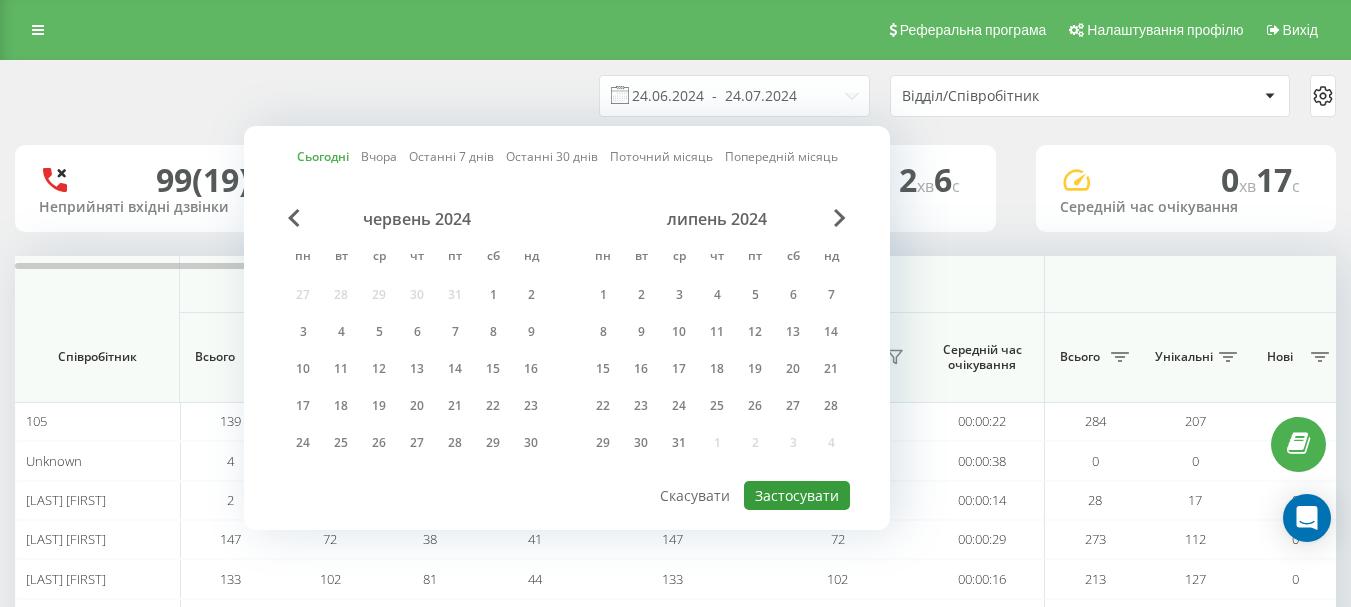 click on "Застосувати" at bounding box center (797, 495) 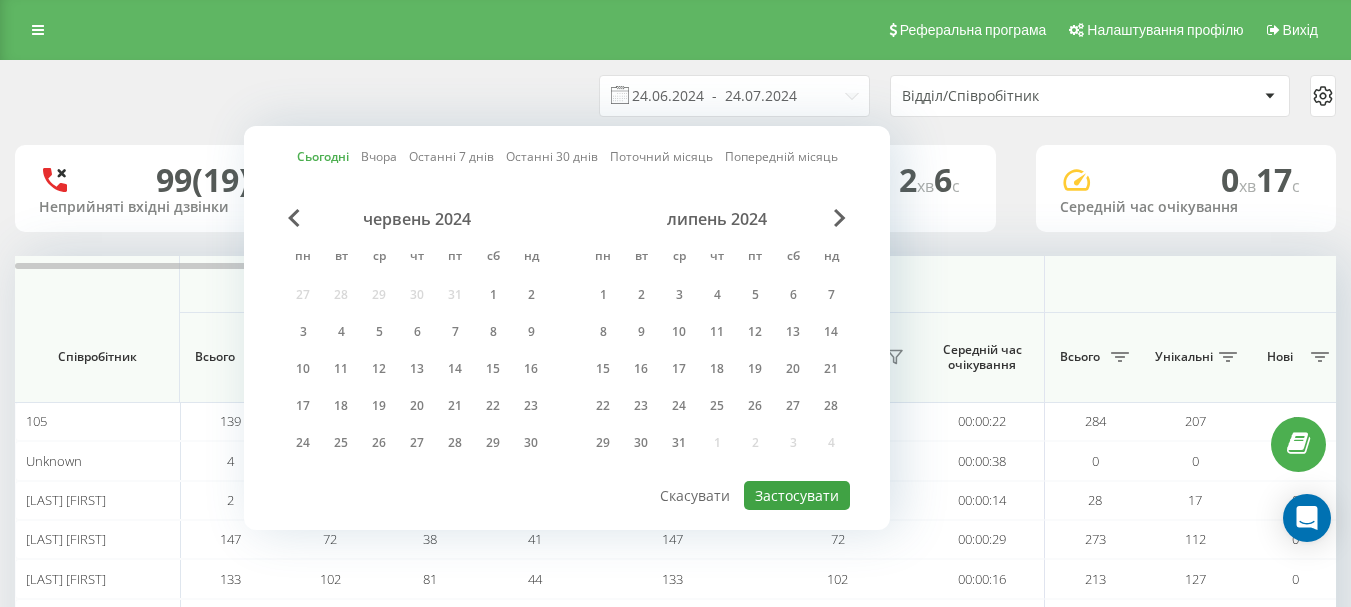 type on "04.08.2025  -  04.08.2025" 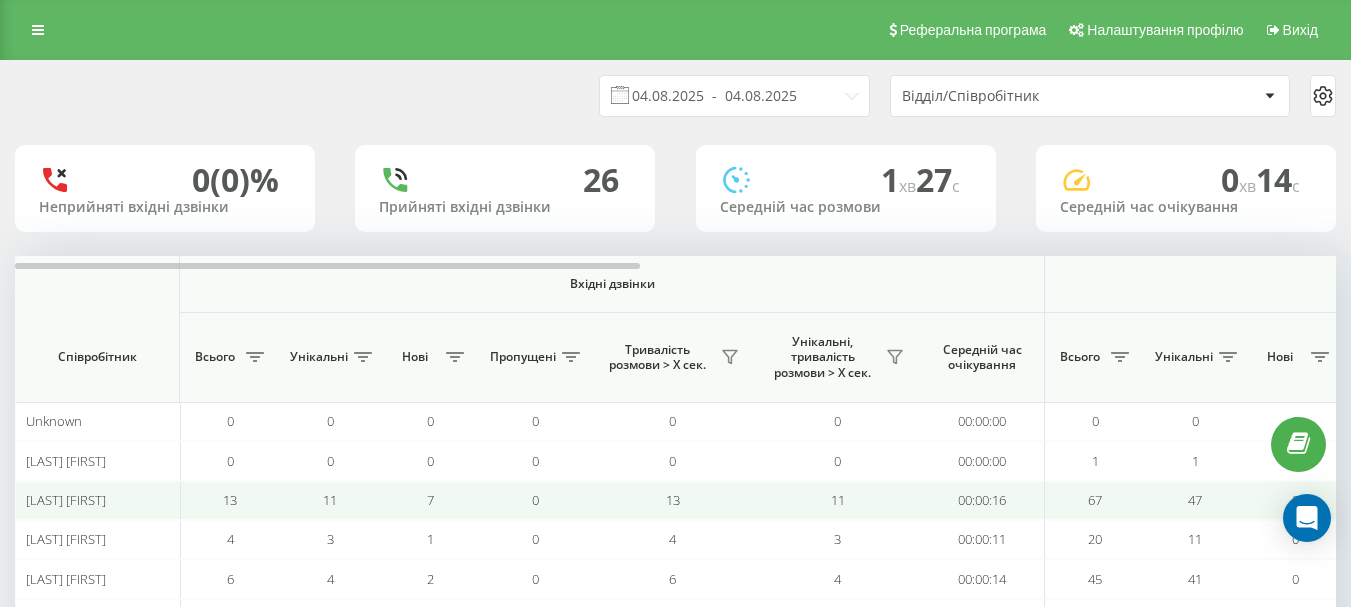 click on "11" at bounding box center [330, 500] 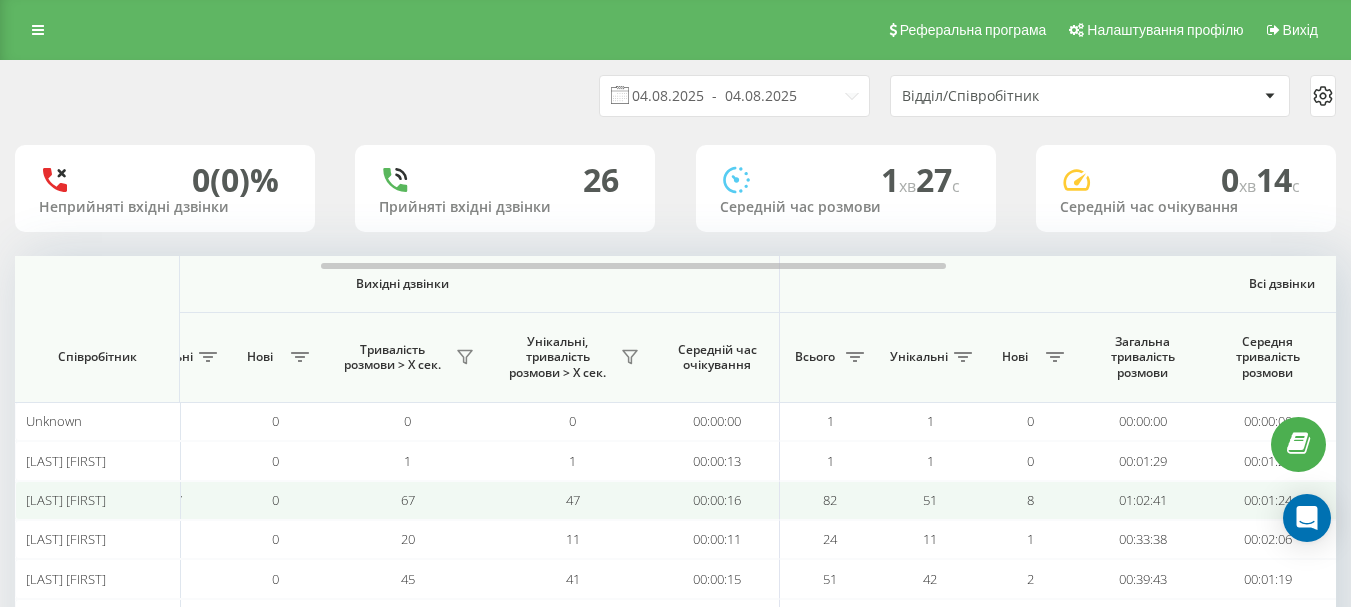 scroll, scrollTop: 0, scrollLeft: 1050, axis: horizontal 